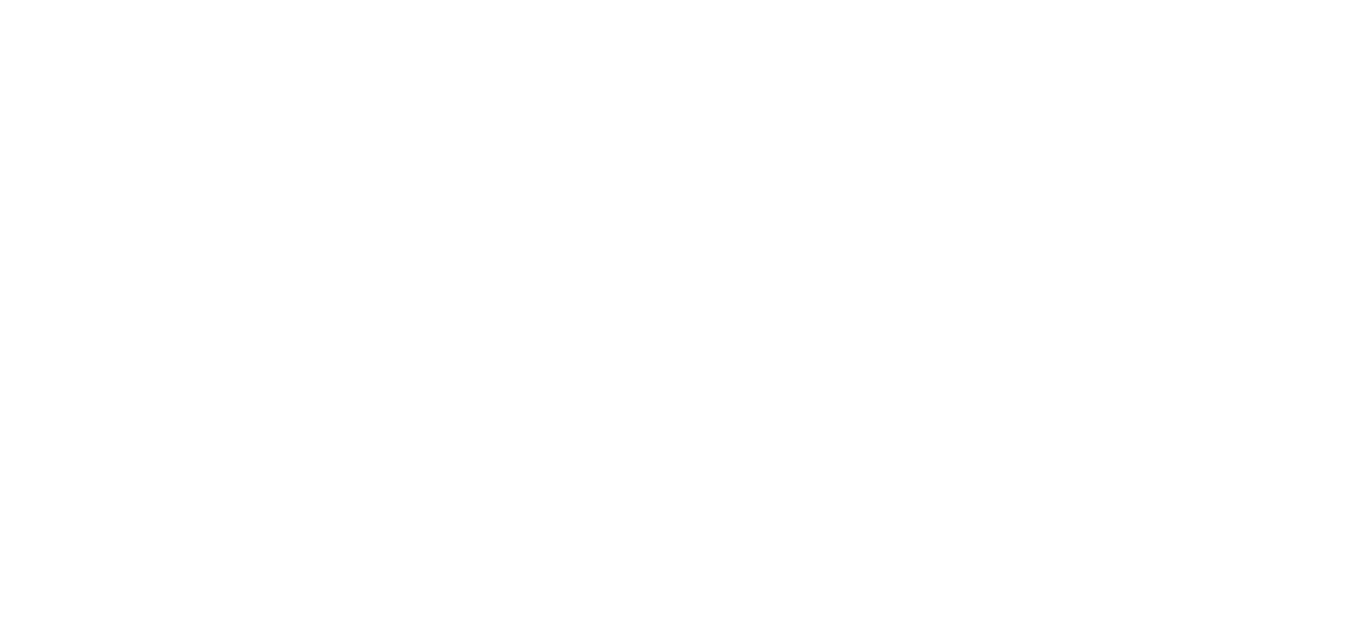 scroll, scrollTop: 0, scrollLeft: 0, axis: both 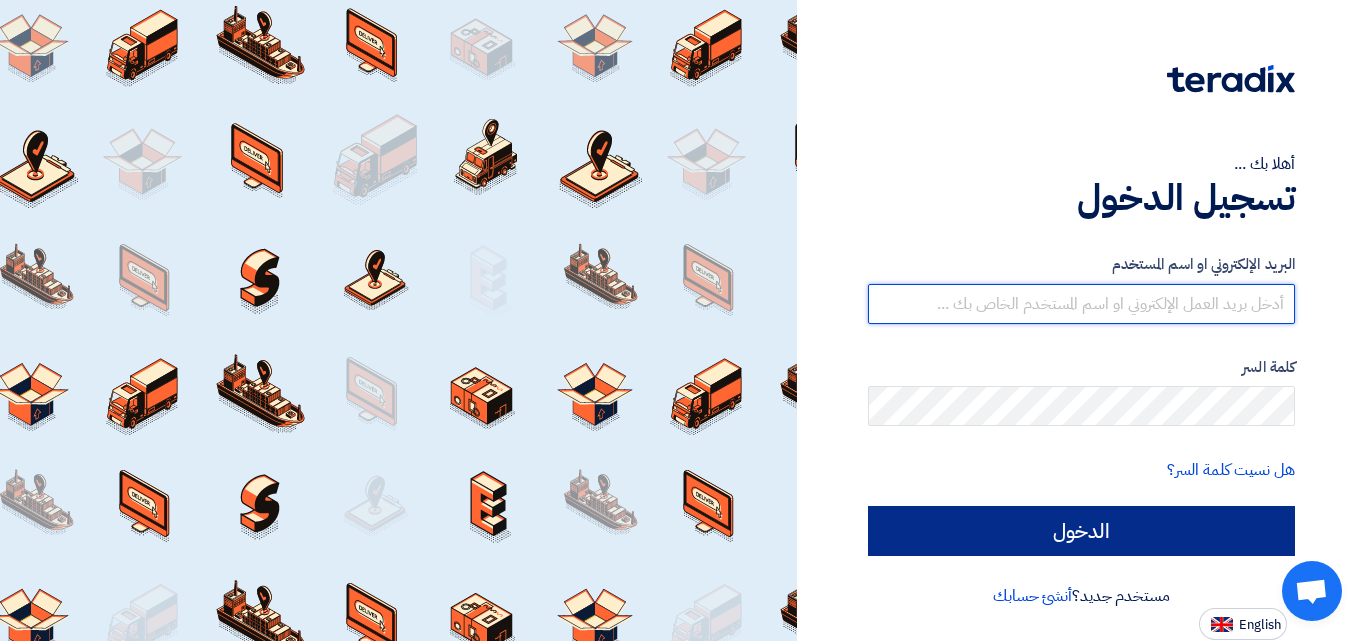 type on "[EMAIL]" 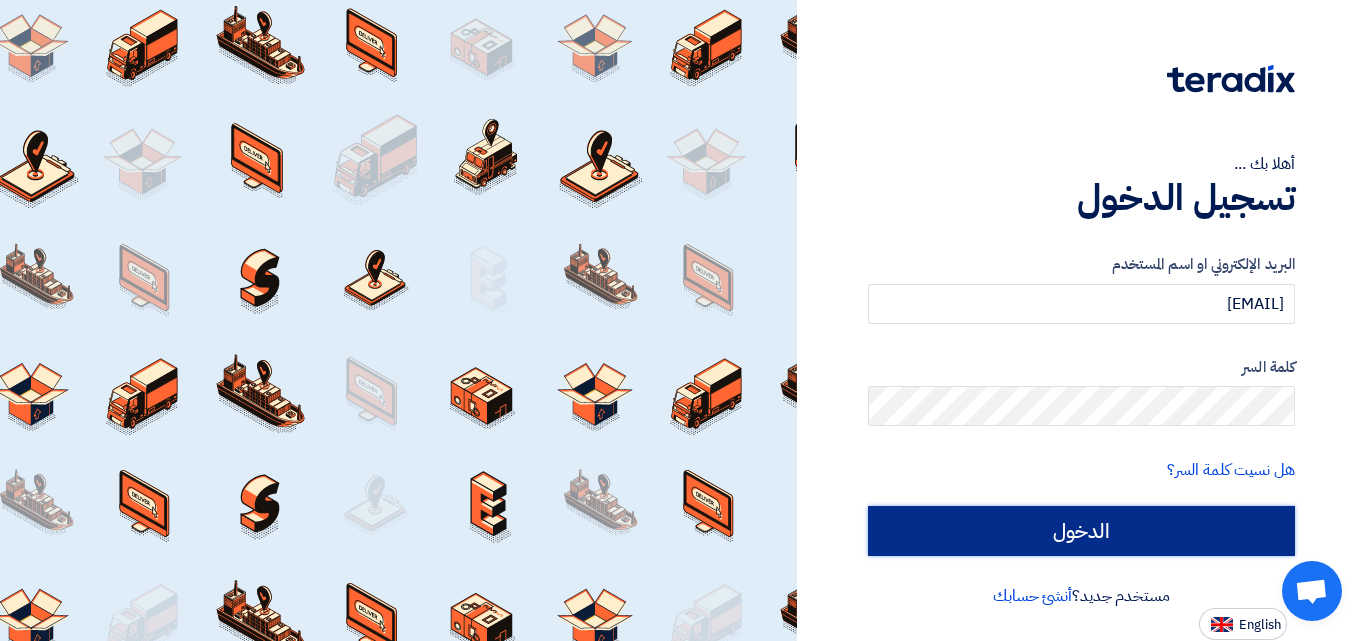 click on "الدخول" 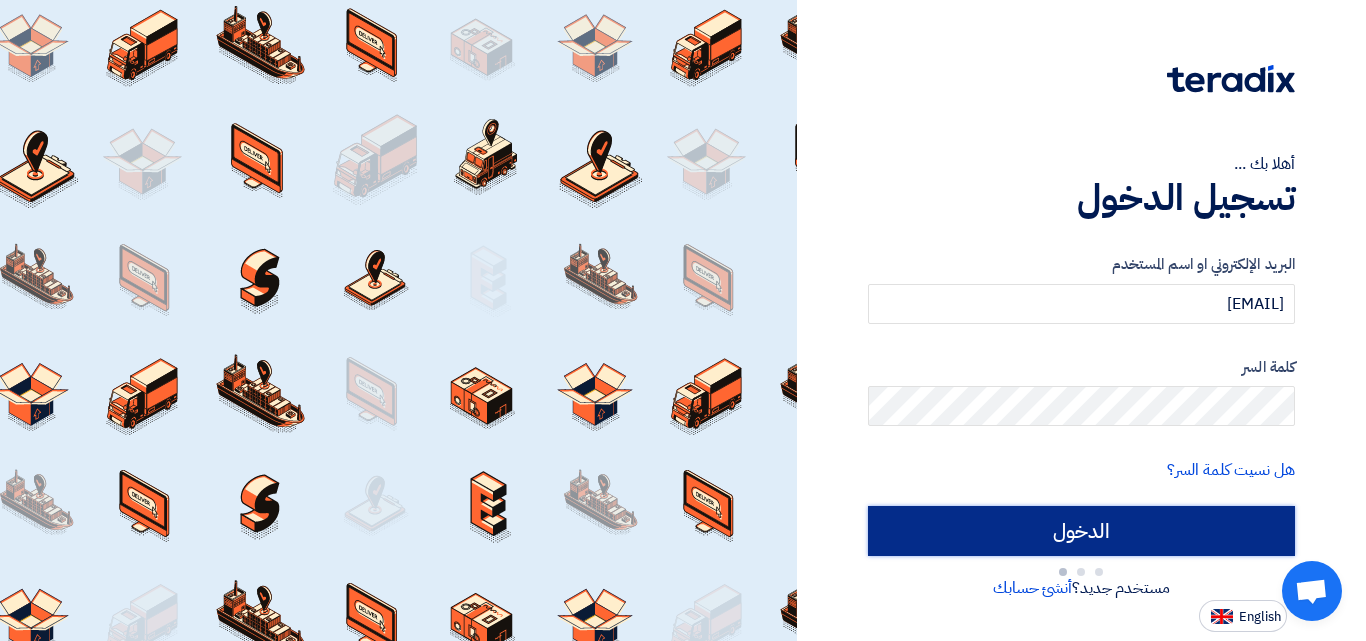 type on "Sign in" 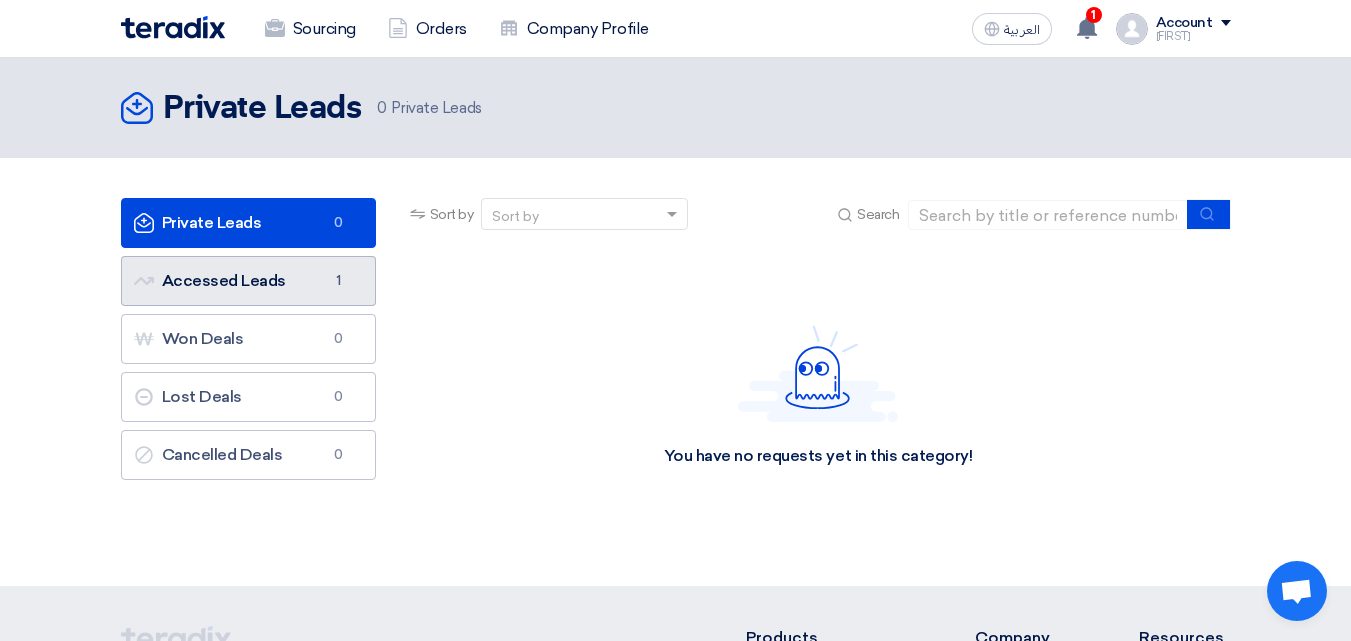 click on "Accessed Leads
Accessed Leads
1" 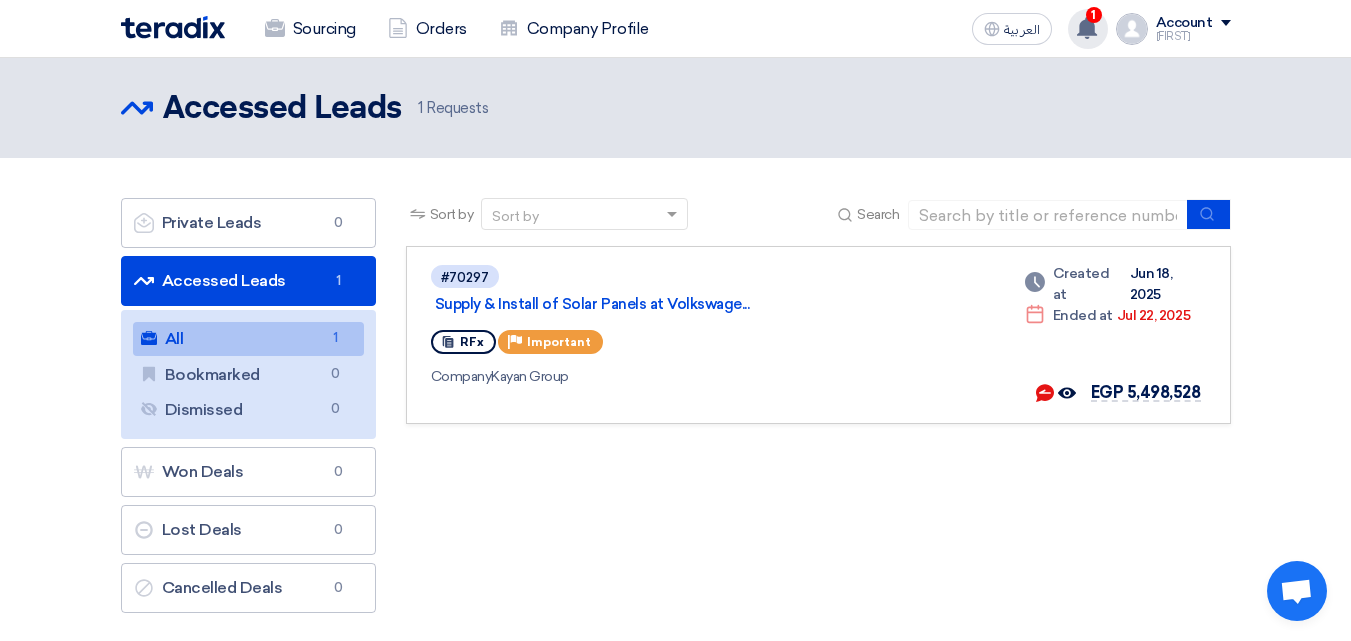 click 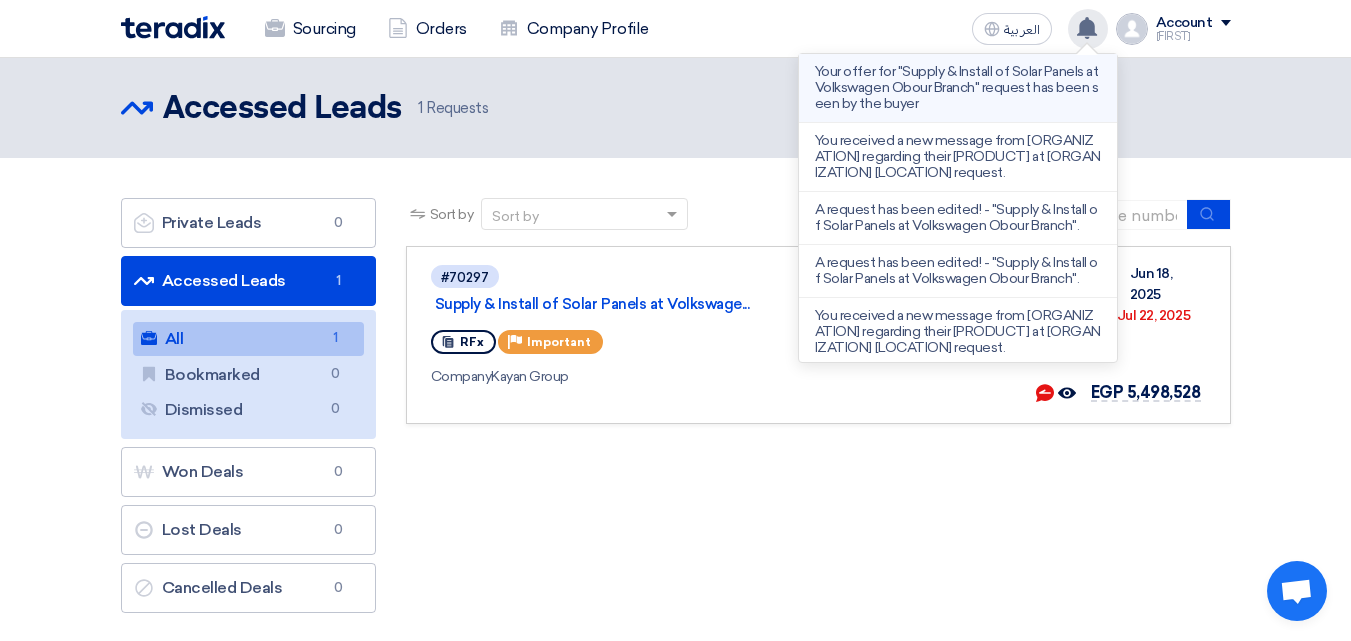 click on "Your offer for "Supply & Install of Solar Panels at Volkswagen Obour Branch" request has been seen by the buyer" 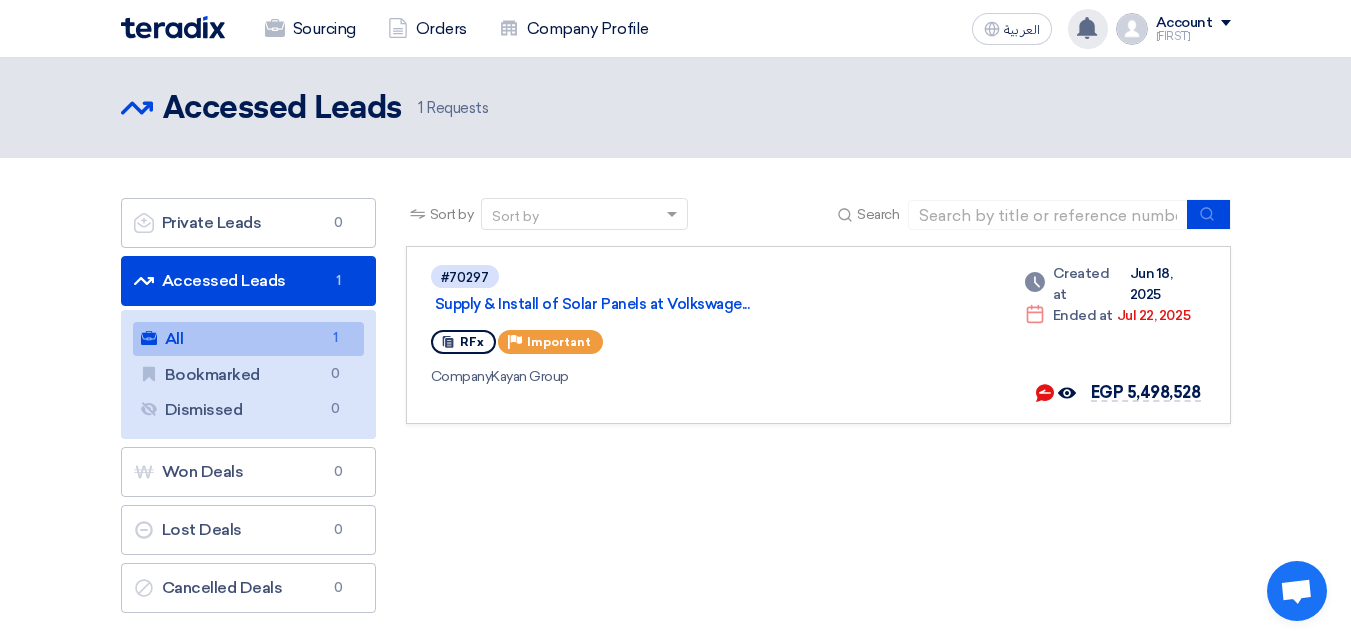 click on "1
Requests" 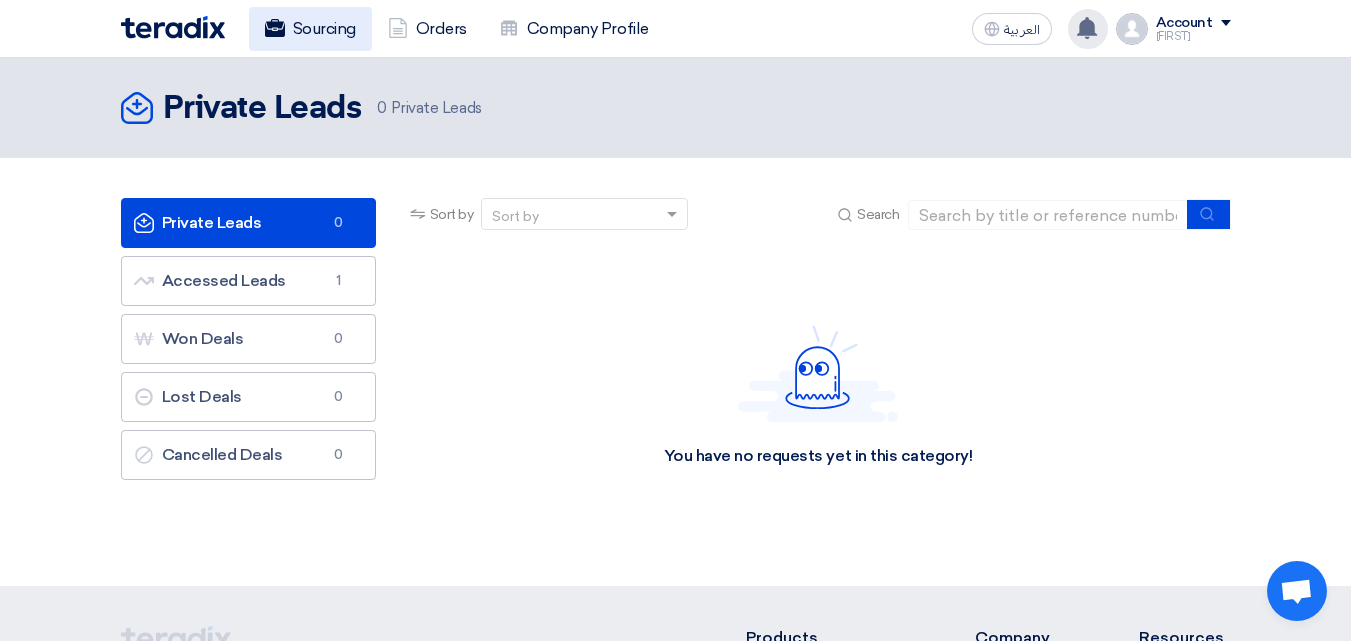 click on "Sourcing" 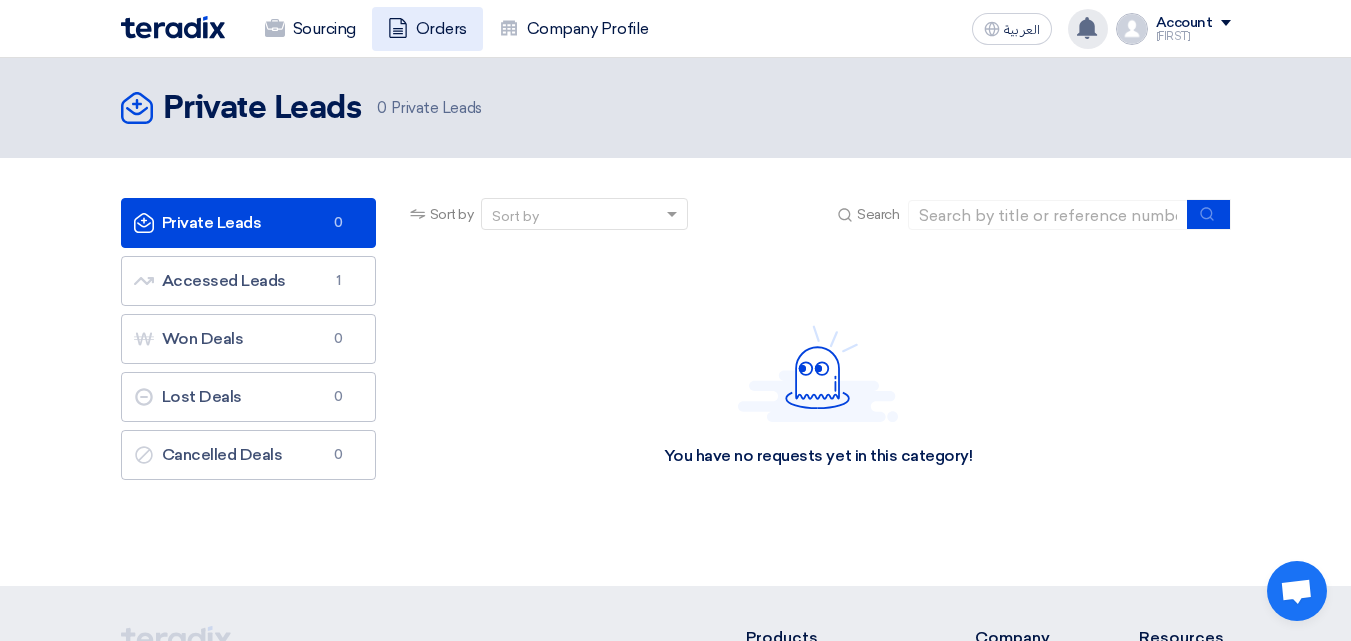 click 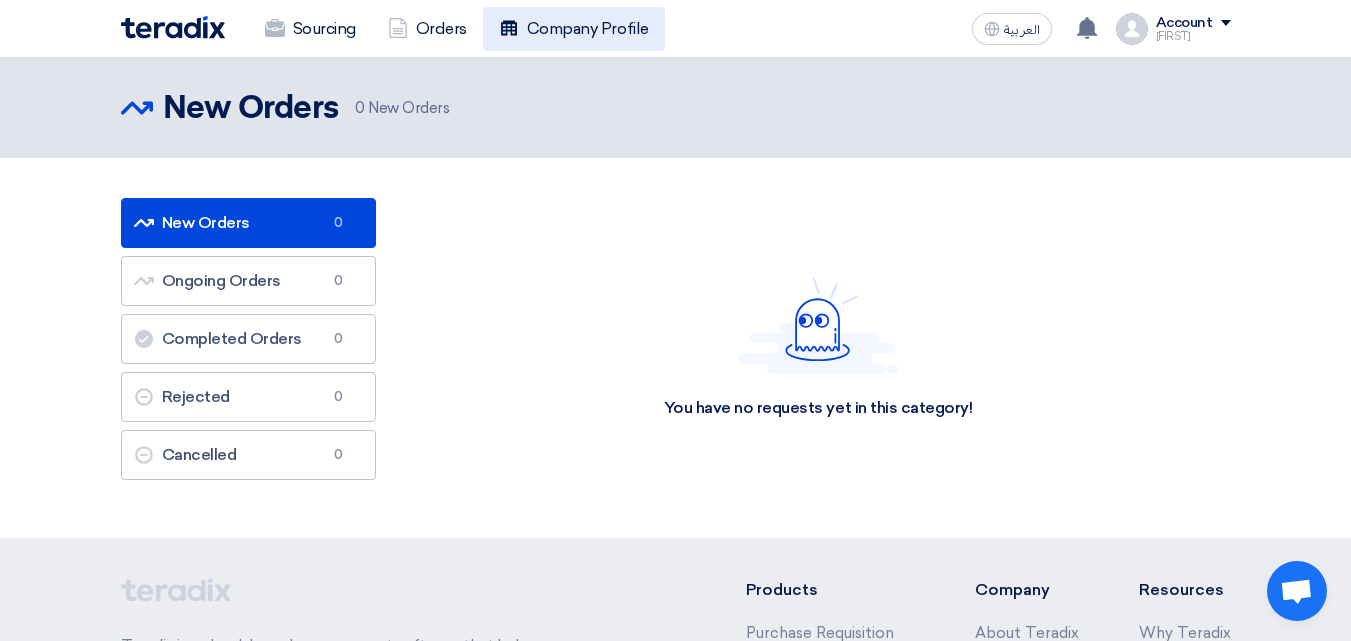 click on "Company Profile" 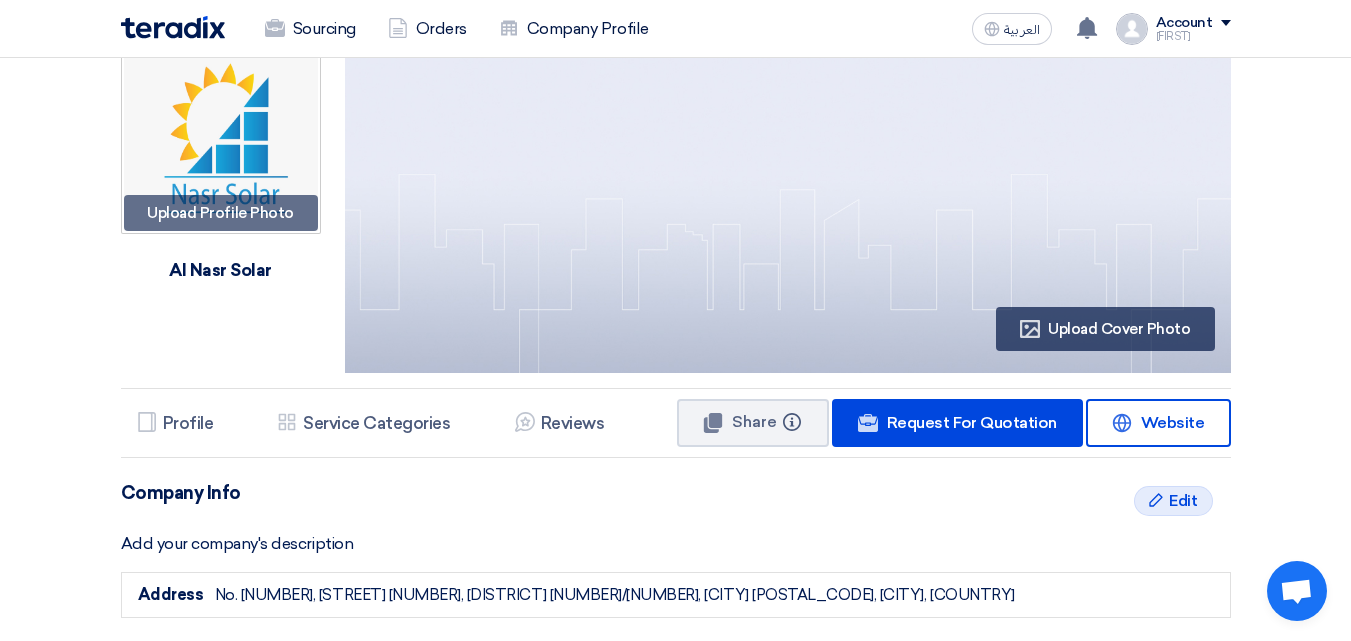 scroll, scrollTop: 0, scrollLeft: 0, axis: both 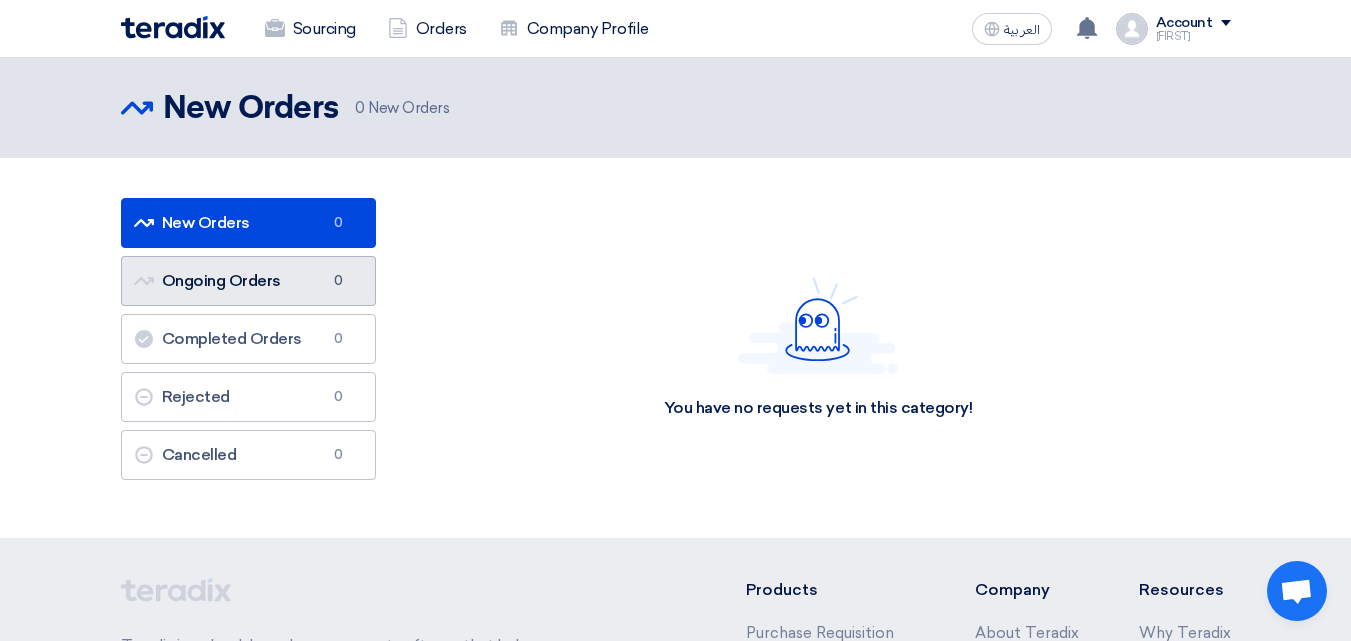 click on "Ongoing Orders
Ongoing Orders
0" 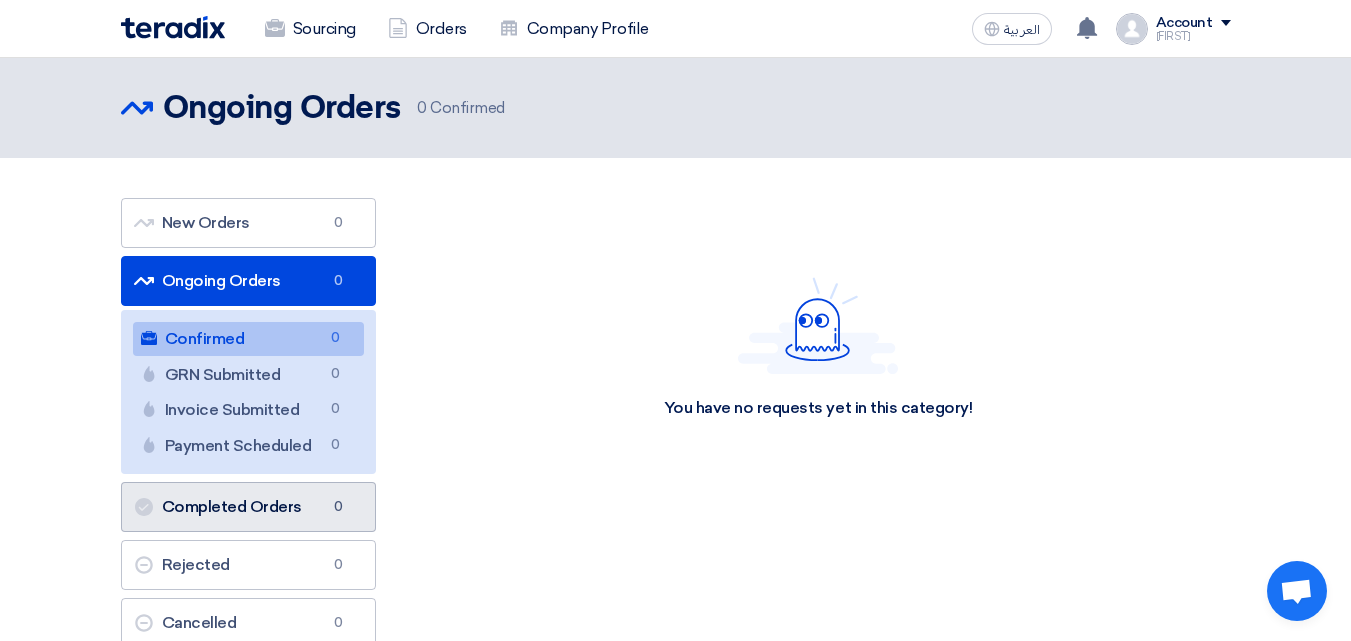 click on "Completed Orders
Completed Orders
0" 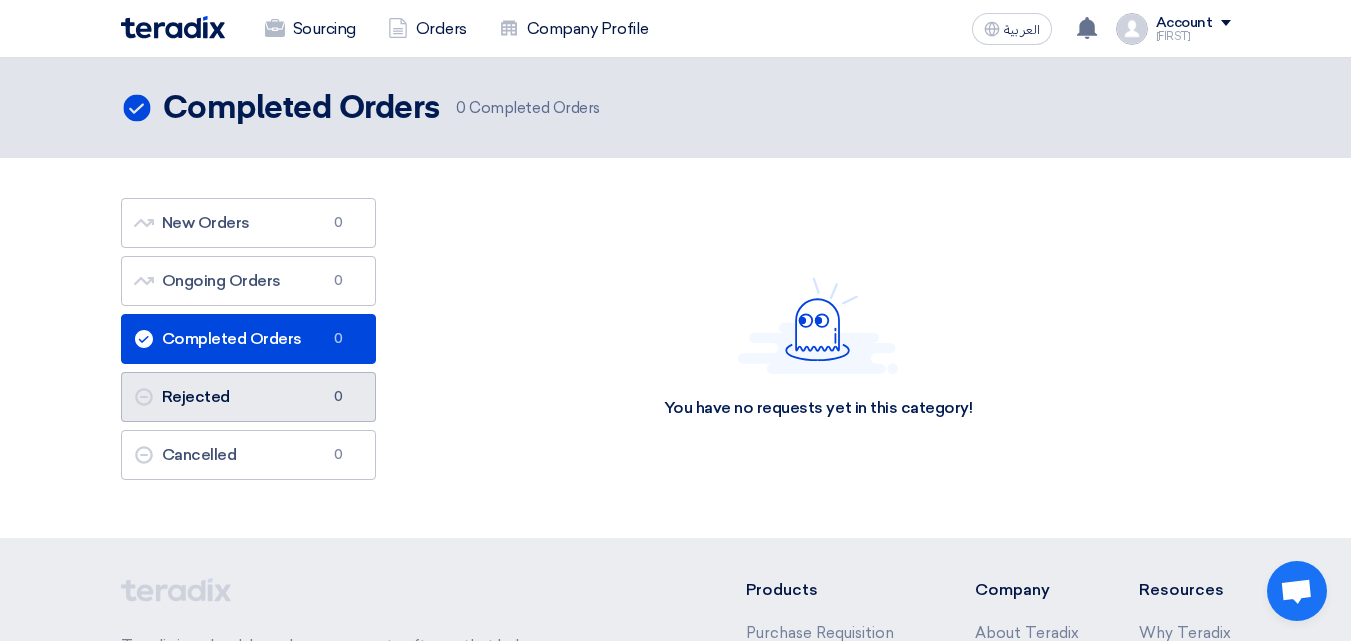 click on "Rejected
Rejected
0" 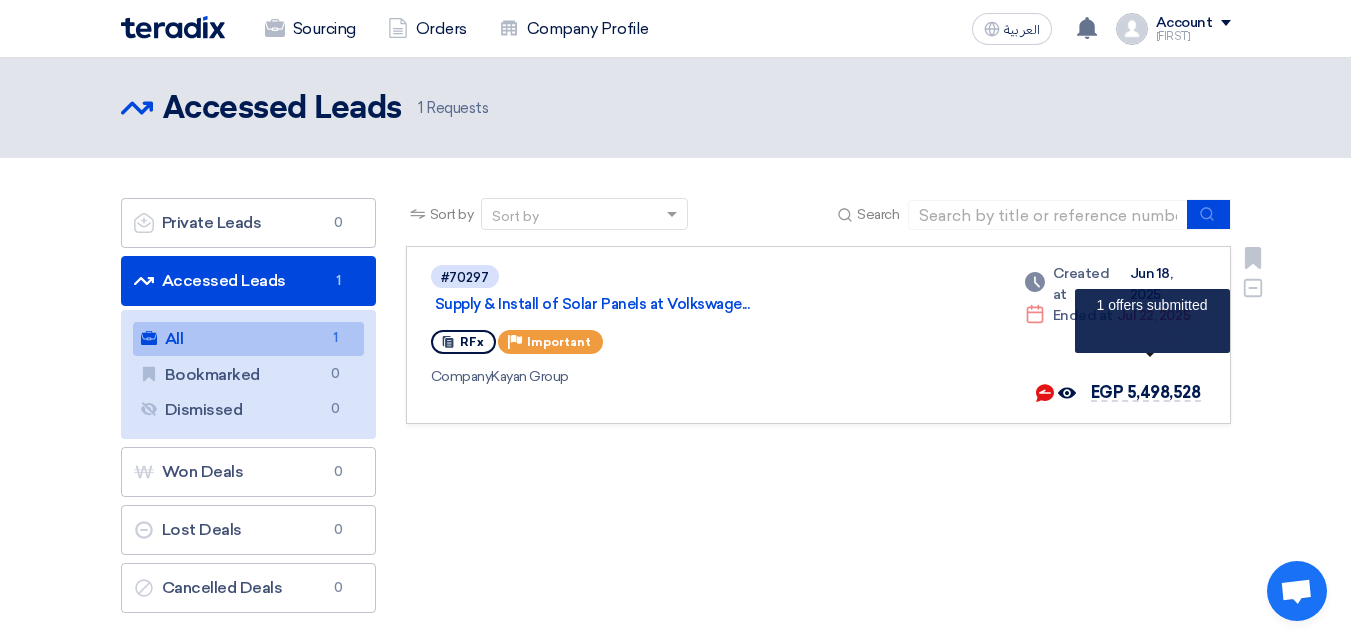 click on "EGP
5,498,528" 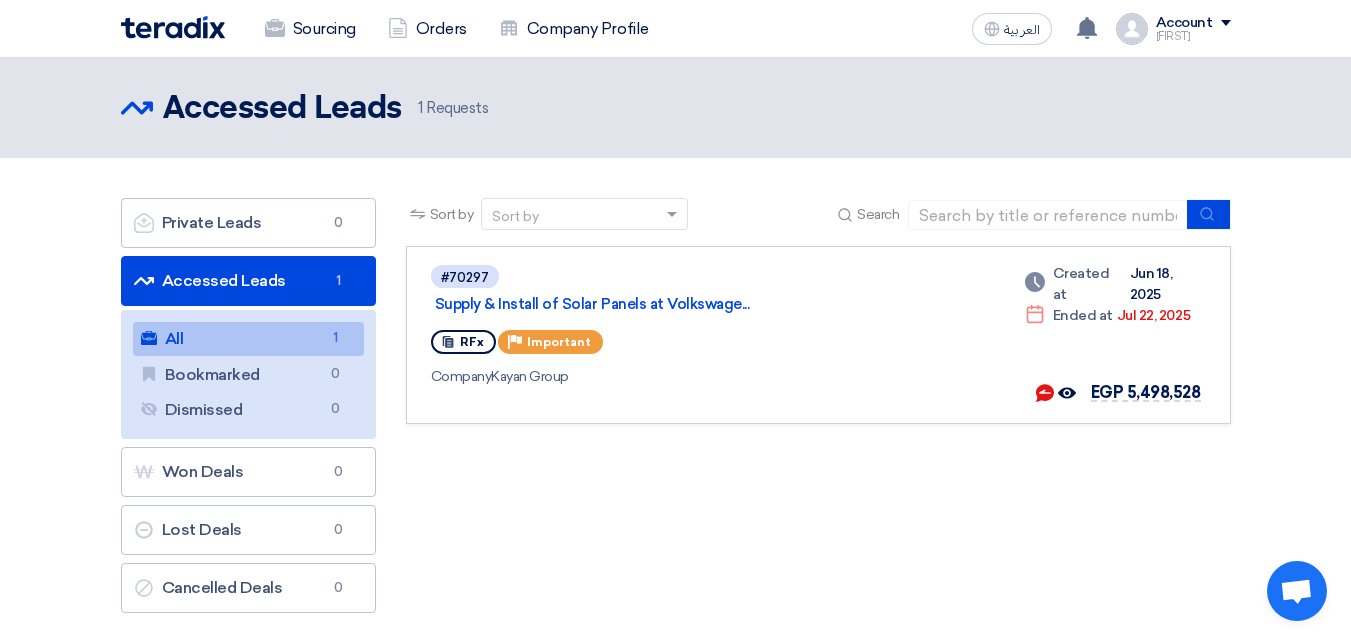 click on "1
Requests" 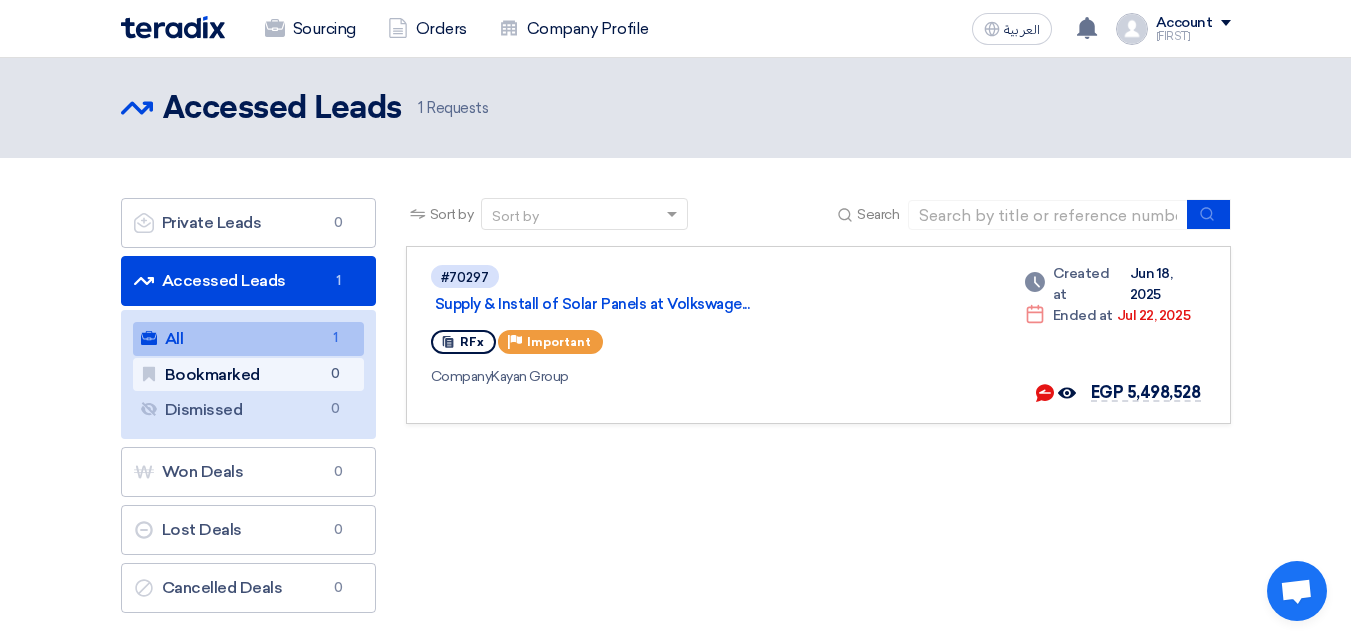 click on "Bookmarked
Bookmarked
0" 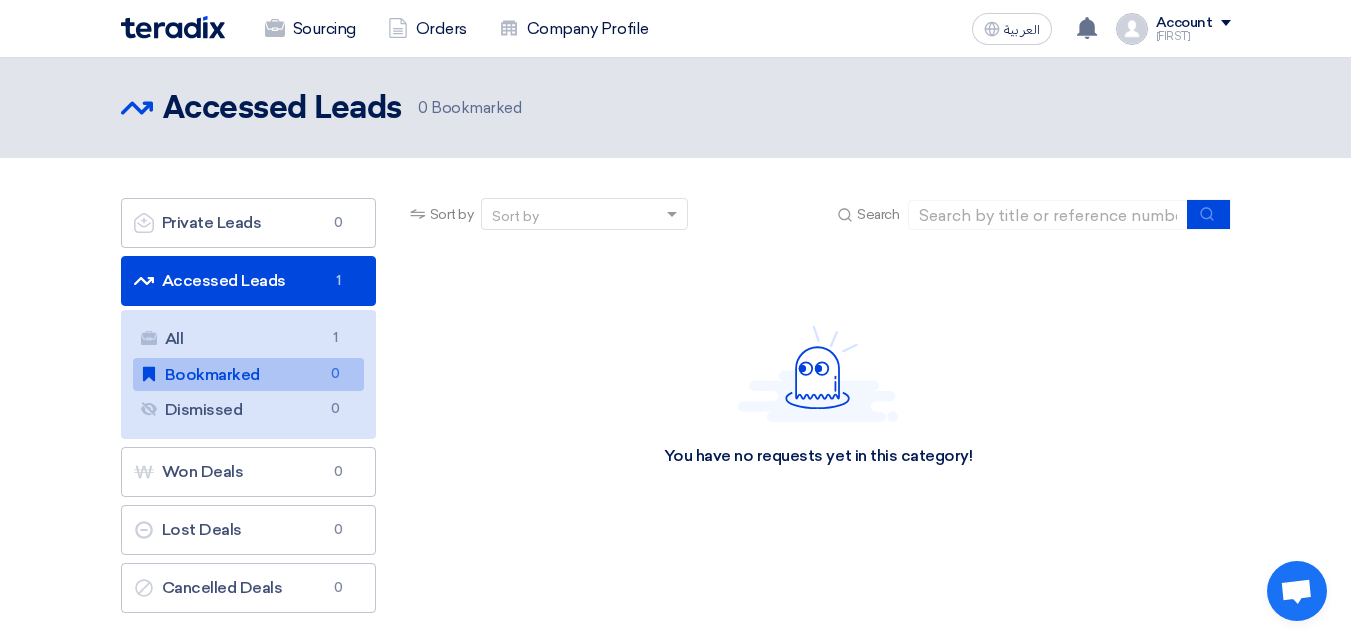 click on "Accessed Leads
Accessed Leads
1" 